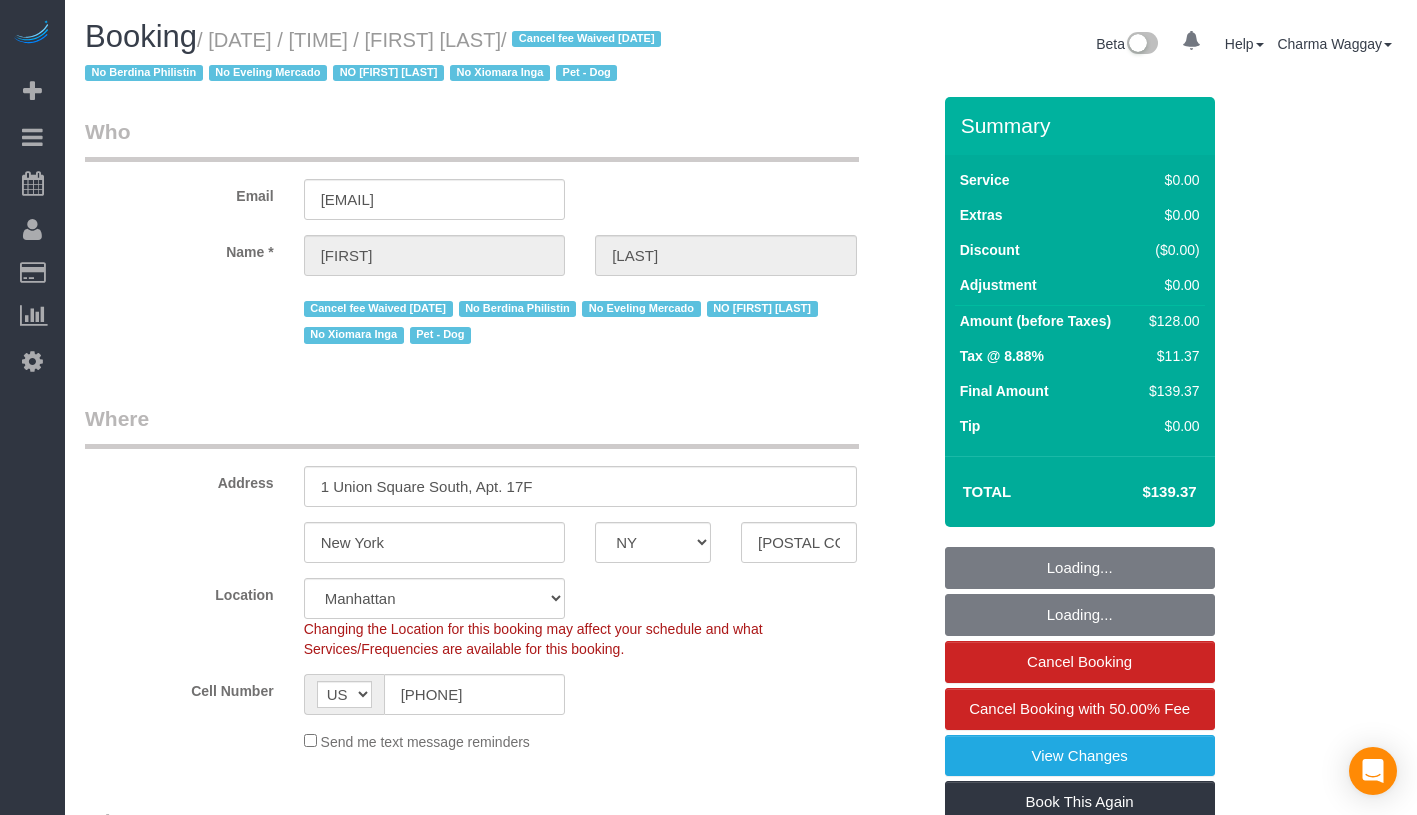 select on "NY" 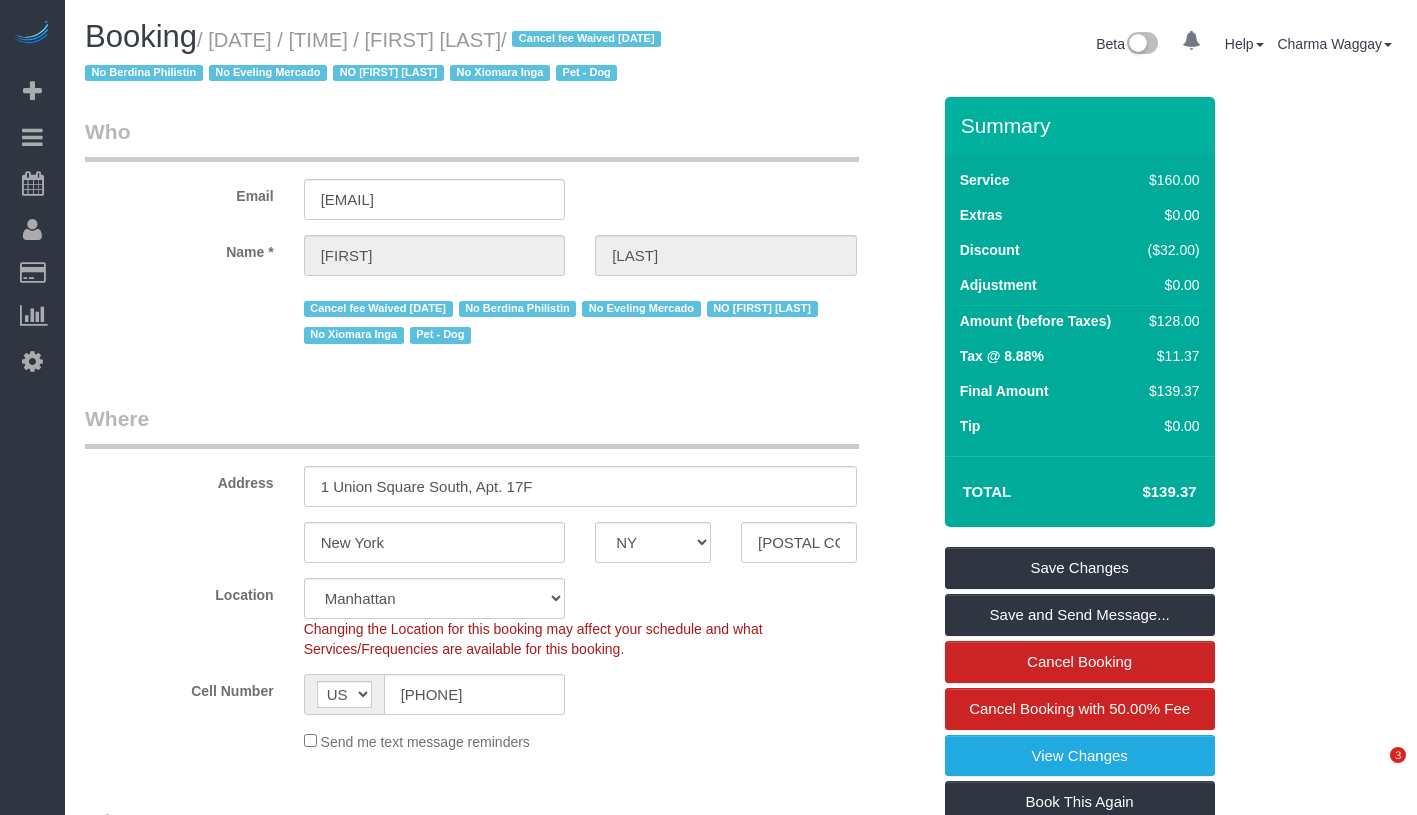 scroll, scrollTop: 0, scrollLeft: 0, axis: both 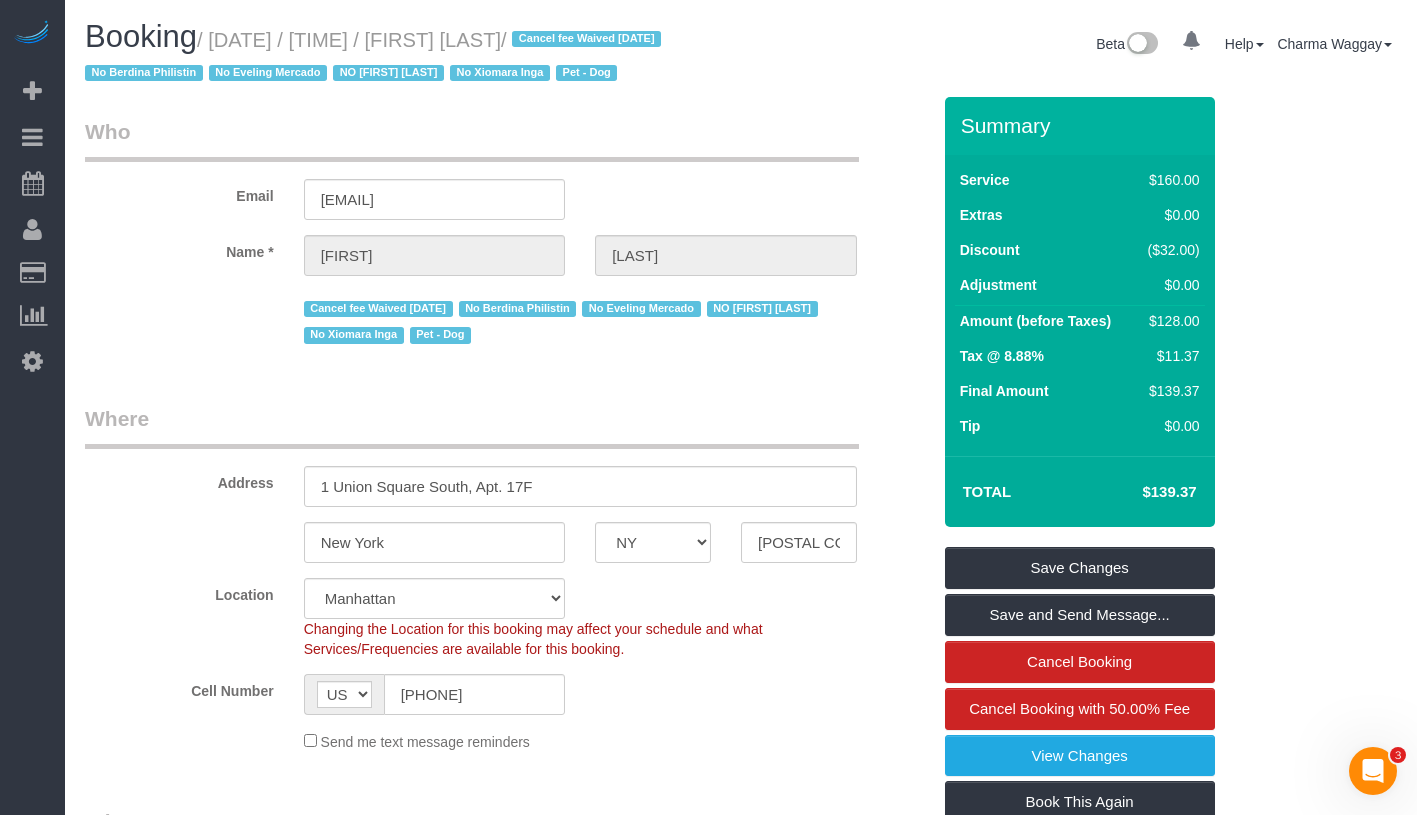 drag, startPoint x: 232, startPoint y: 45, endPoint x: 668, endPoint y: 38, distance: 436.05618 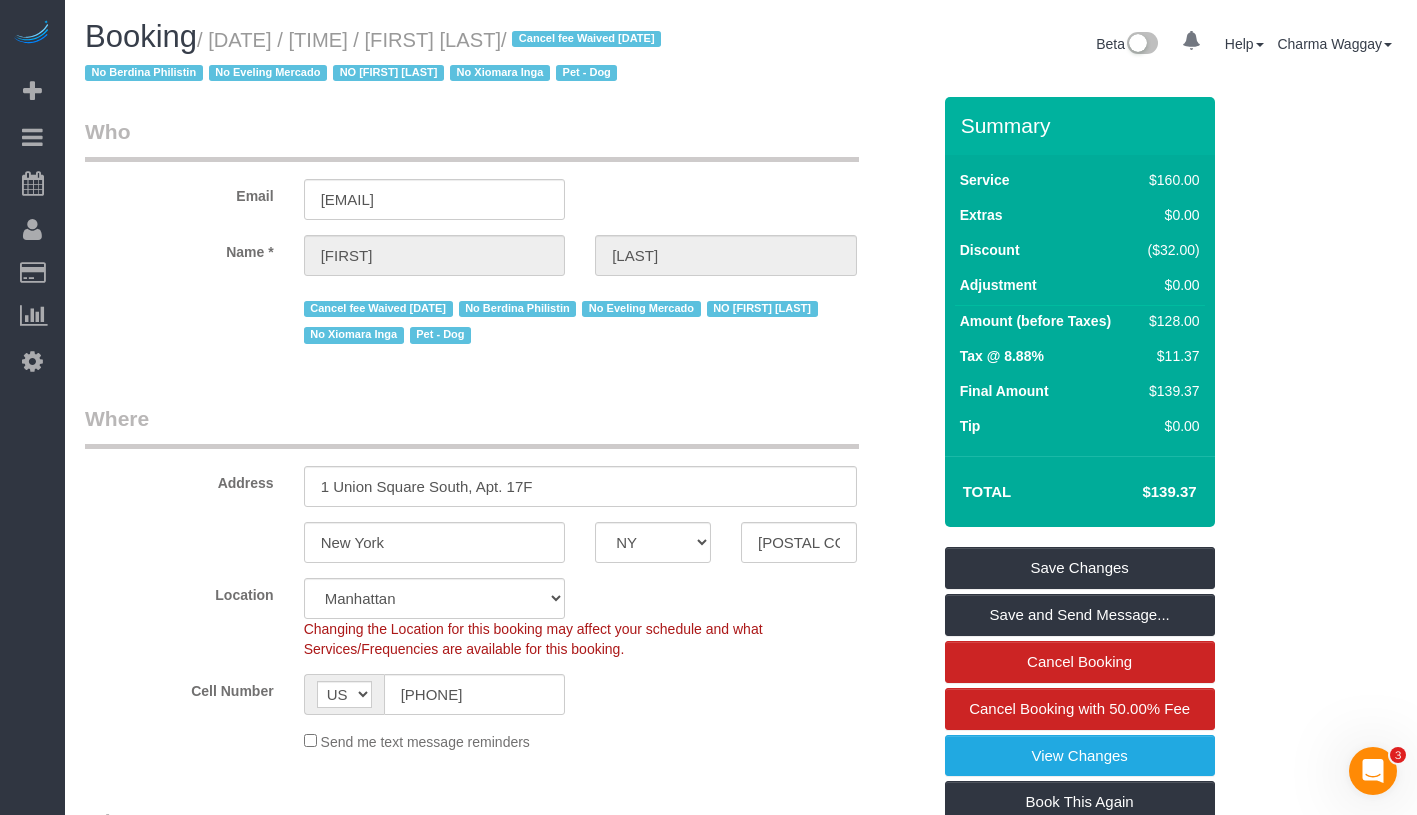 drag, startPoint x: 226, startPoint y: 38, endPoint x: 639, endPoint y: 35, distance: 413.0109 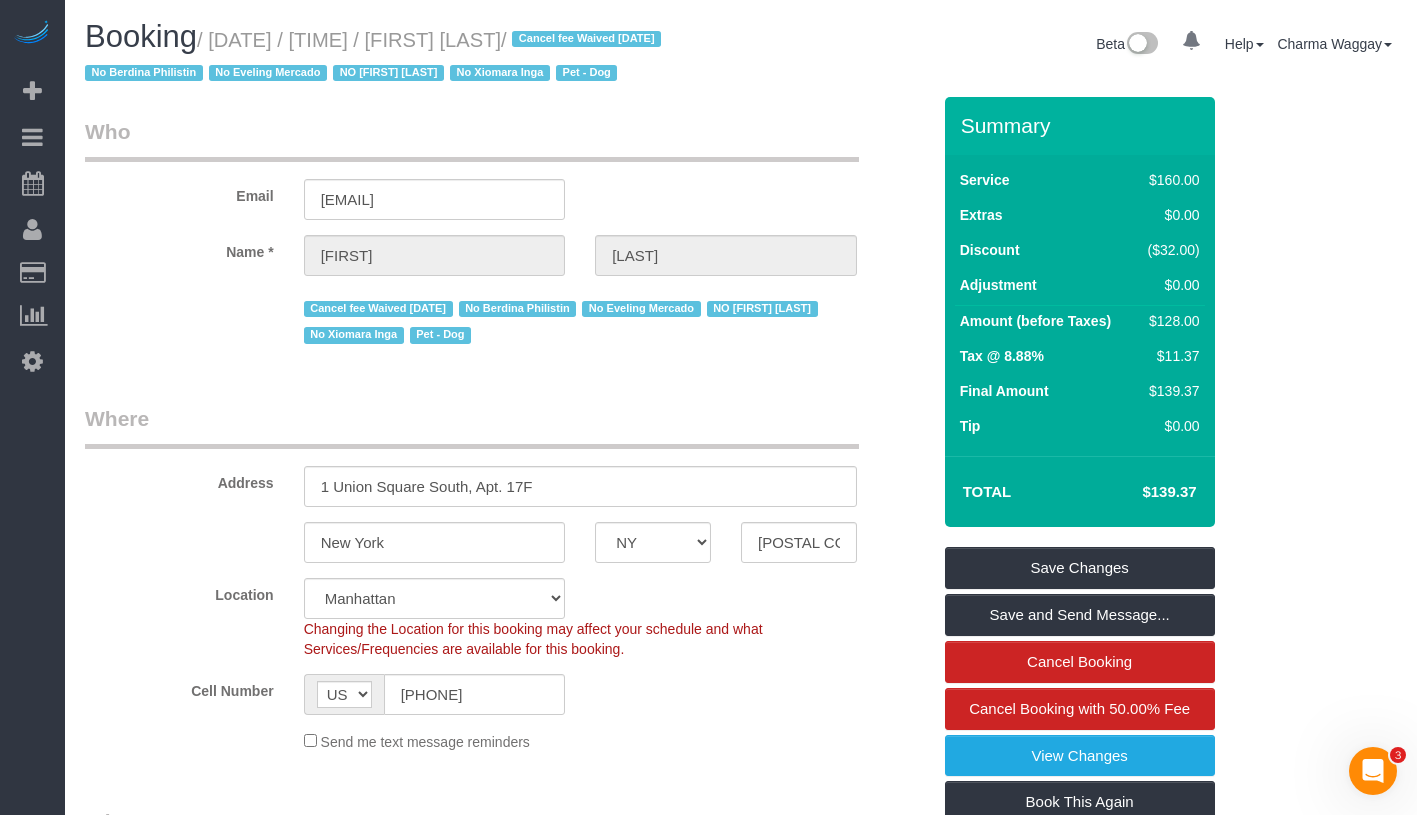 click on "Booking
/ July 31, 2025 / 10:00AM / Stephanie Cannuli
/
Cancel fee Waived Dec4.2024
No Berdina Philistin
No Eveling Mercado
NO Orlandys Valera
No Xiomara Inga
Pet - Dog" at bounding box center (405, 54) 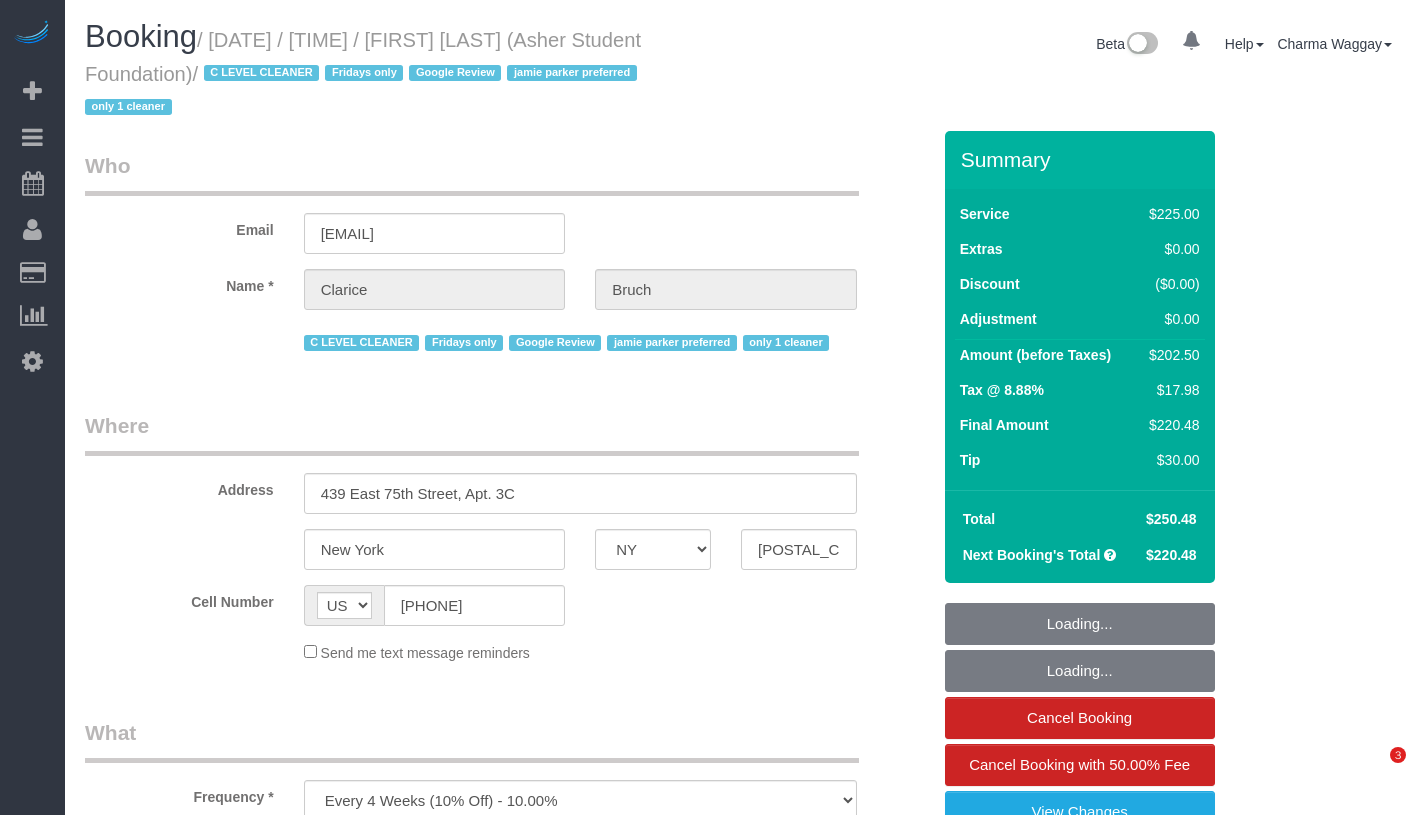 select on "NY" 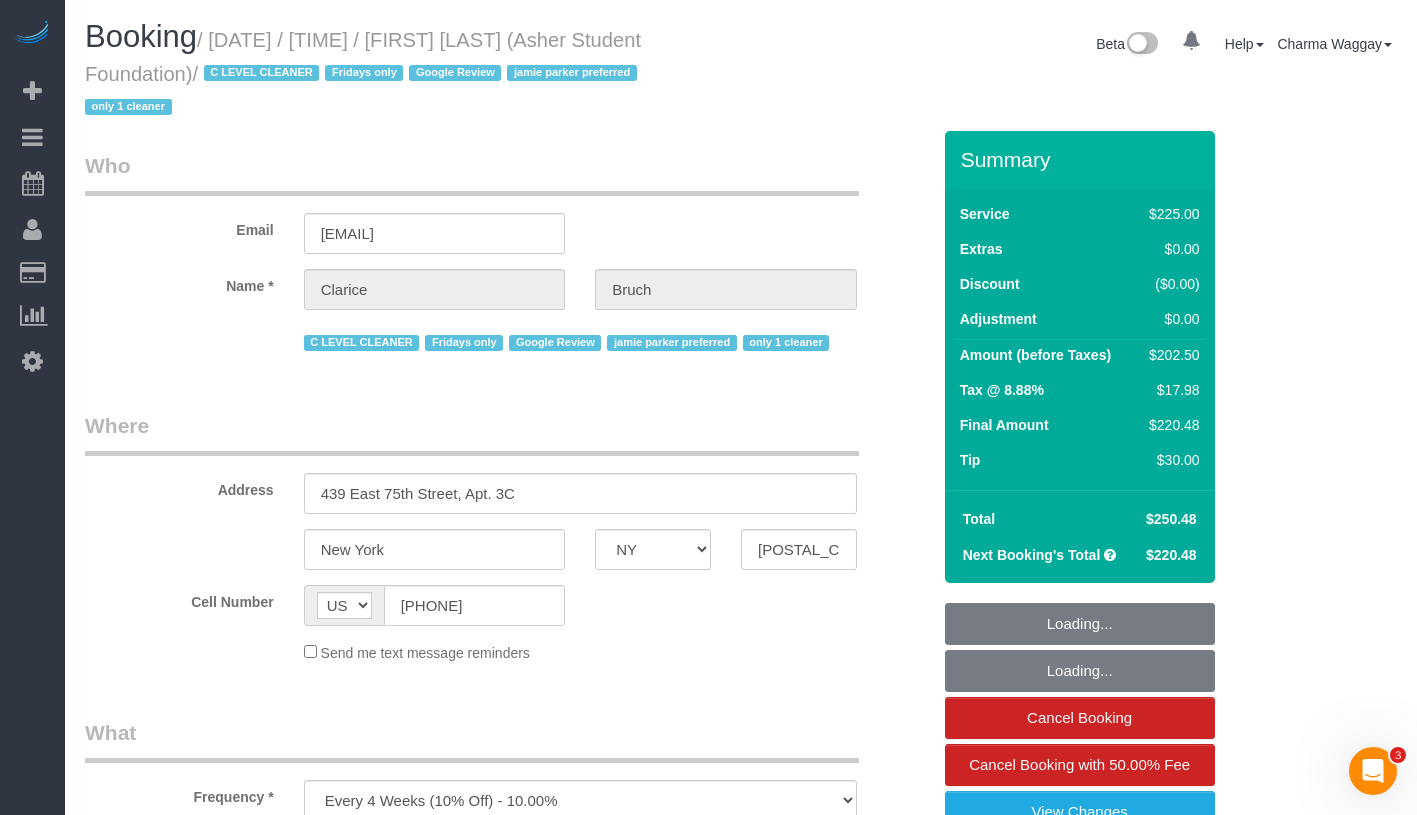 scroll, scrollTop: 0, scrollLeft: 0, axis: both 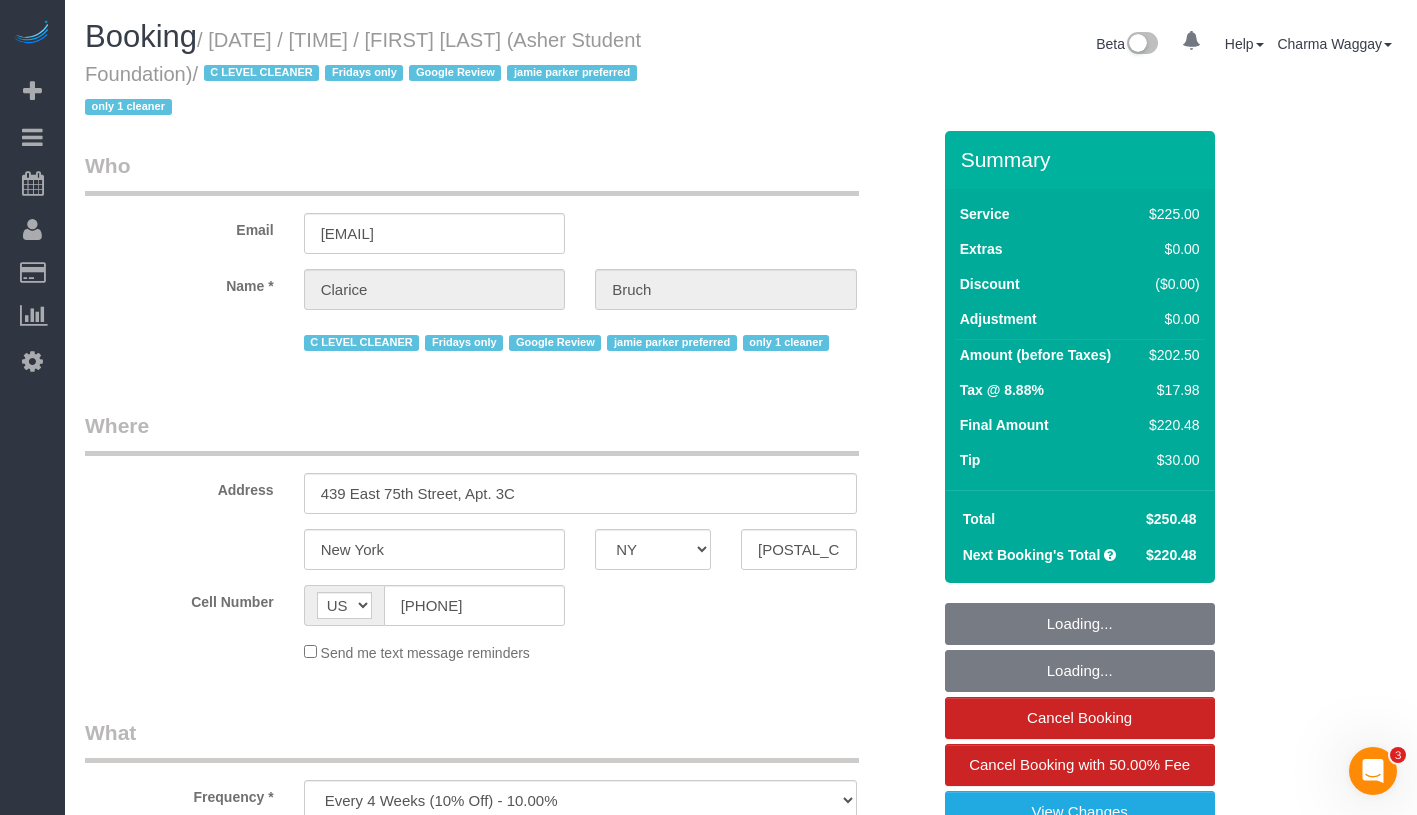 select on "number:57" 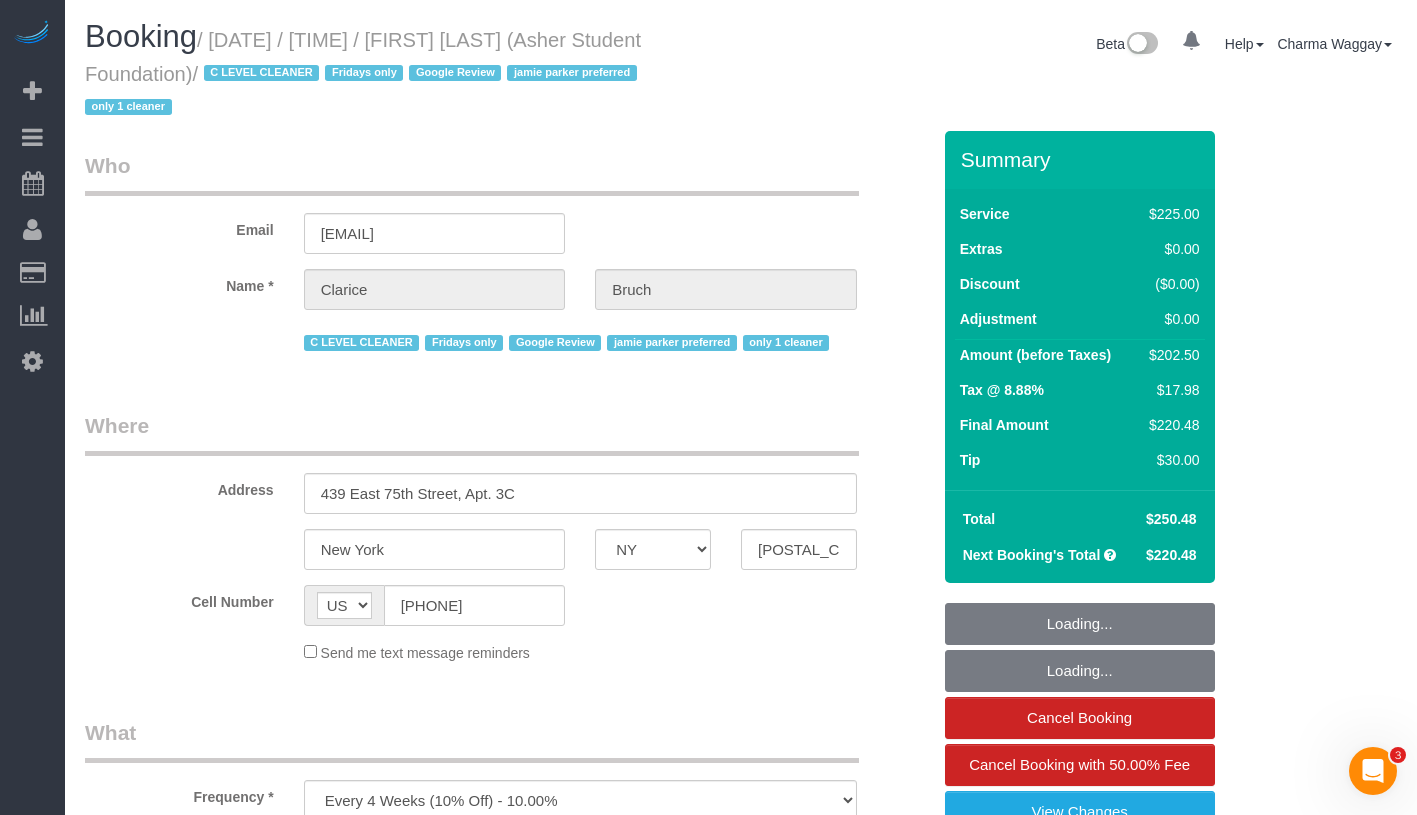 select on "string:stripe-pm_1OXFBF4VGloSiKo7ul1yVpDq" 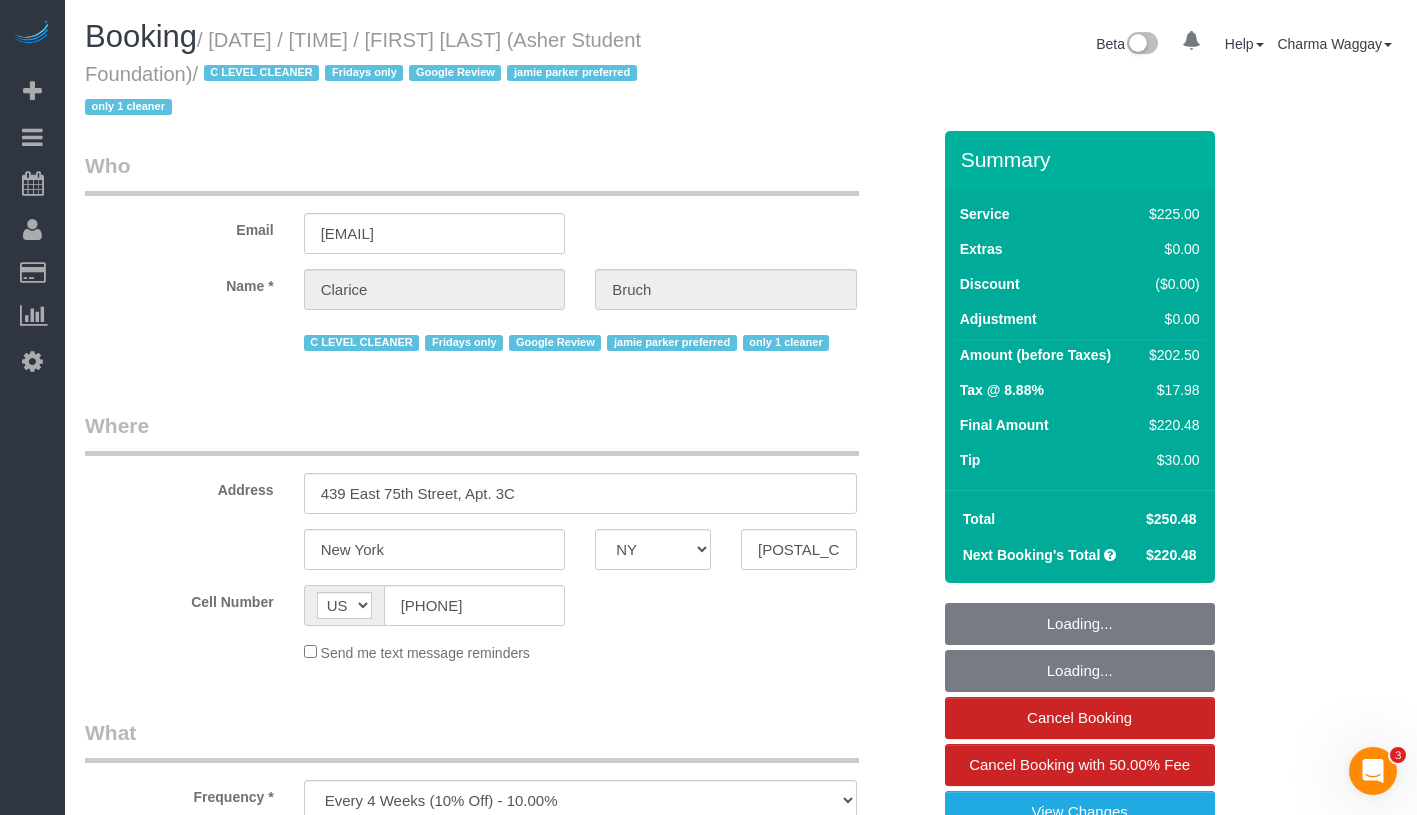 select on "180" 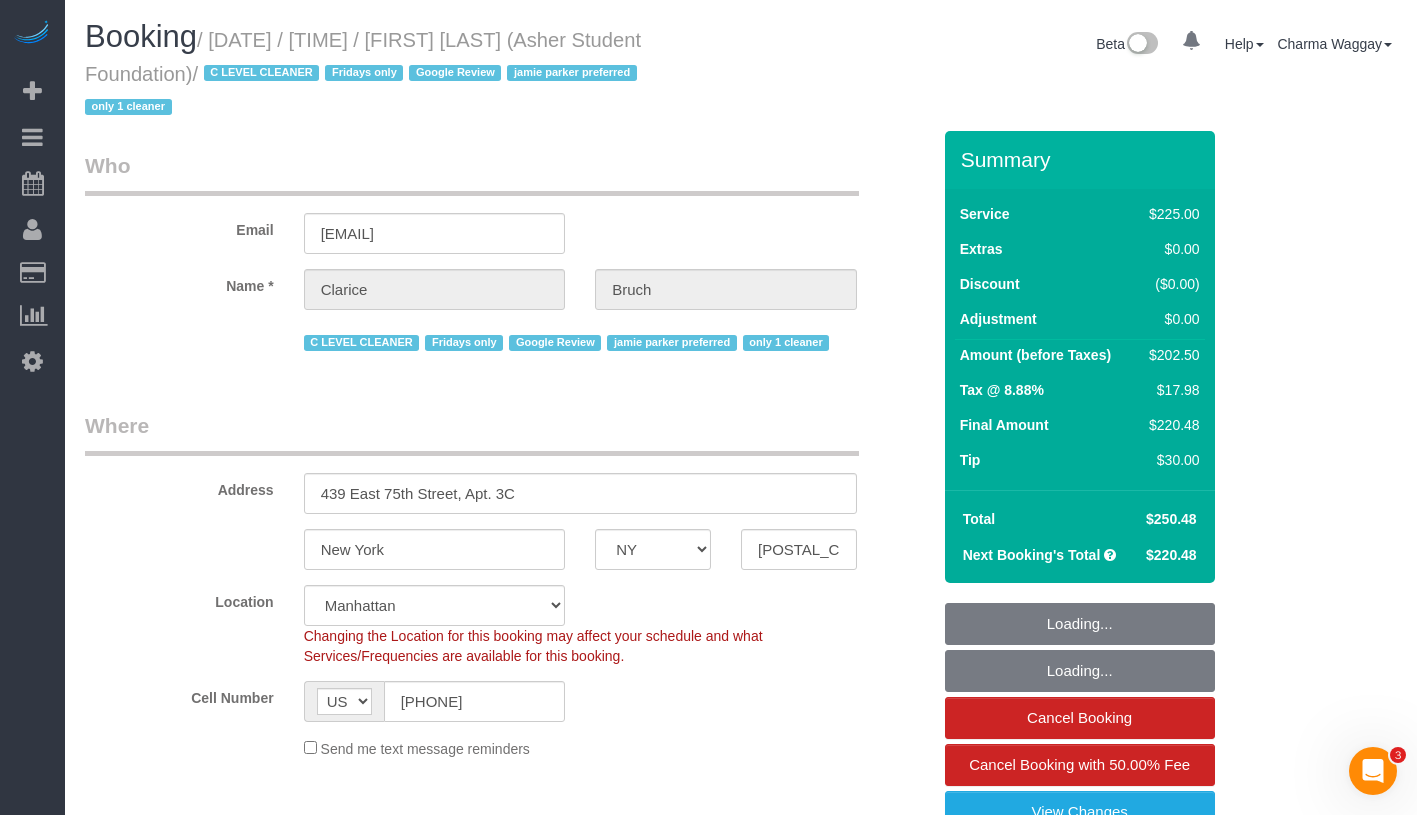 select on "object:922" 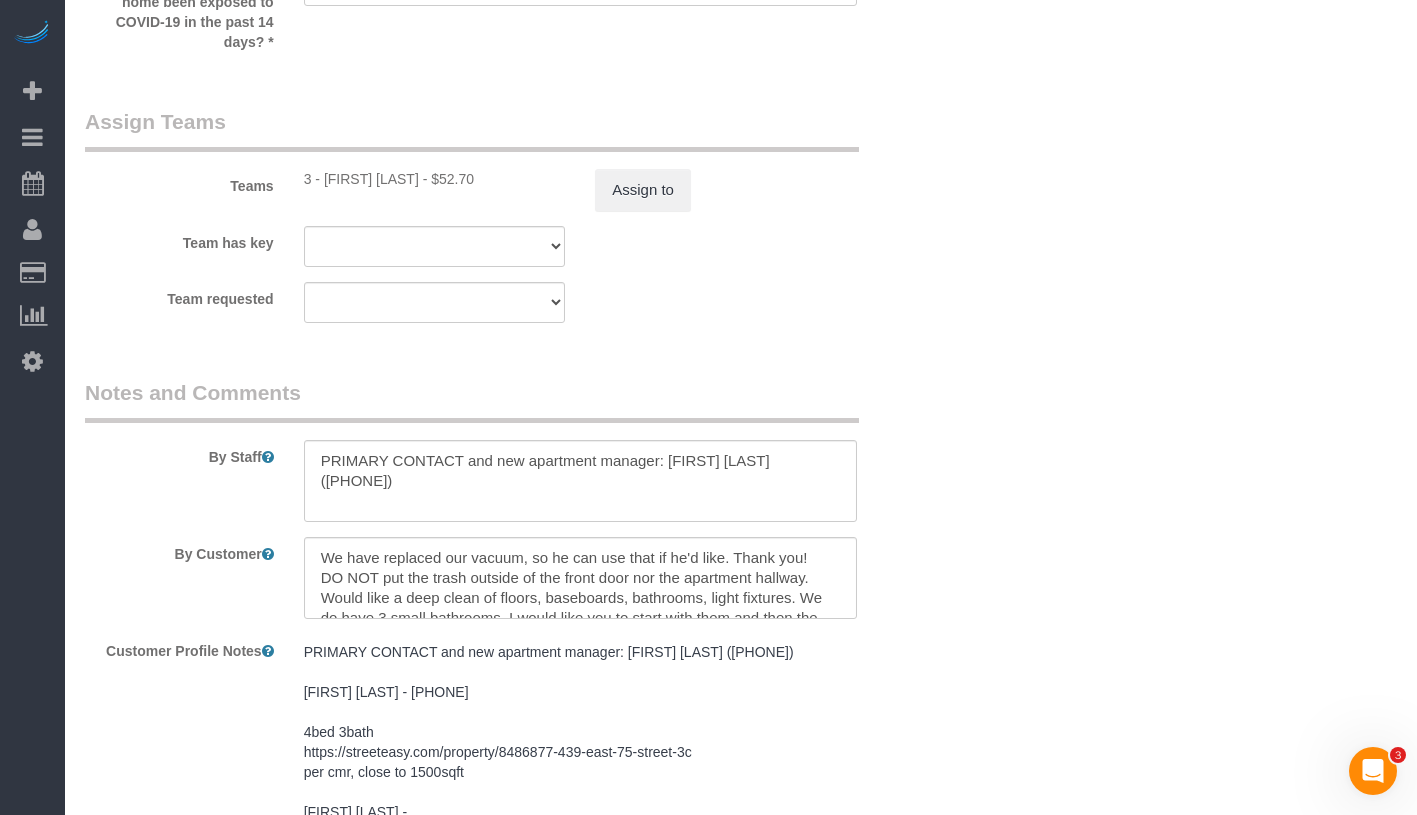 scroll, scrollTop: 2290, scrollLeft: 0, axis: vertical 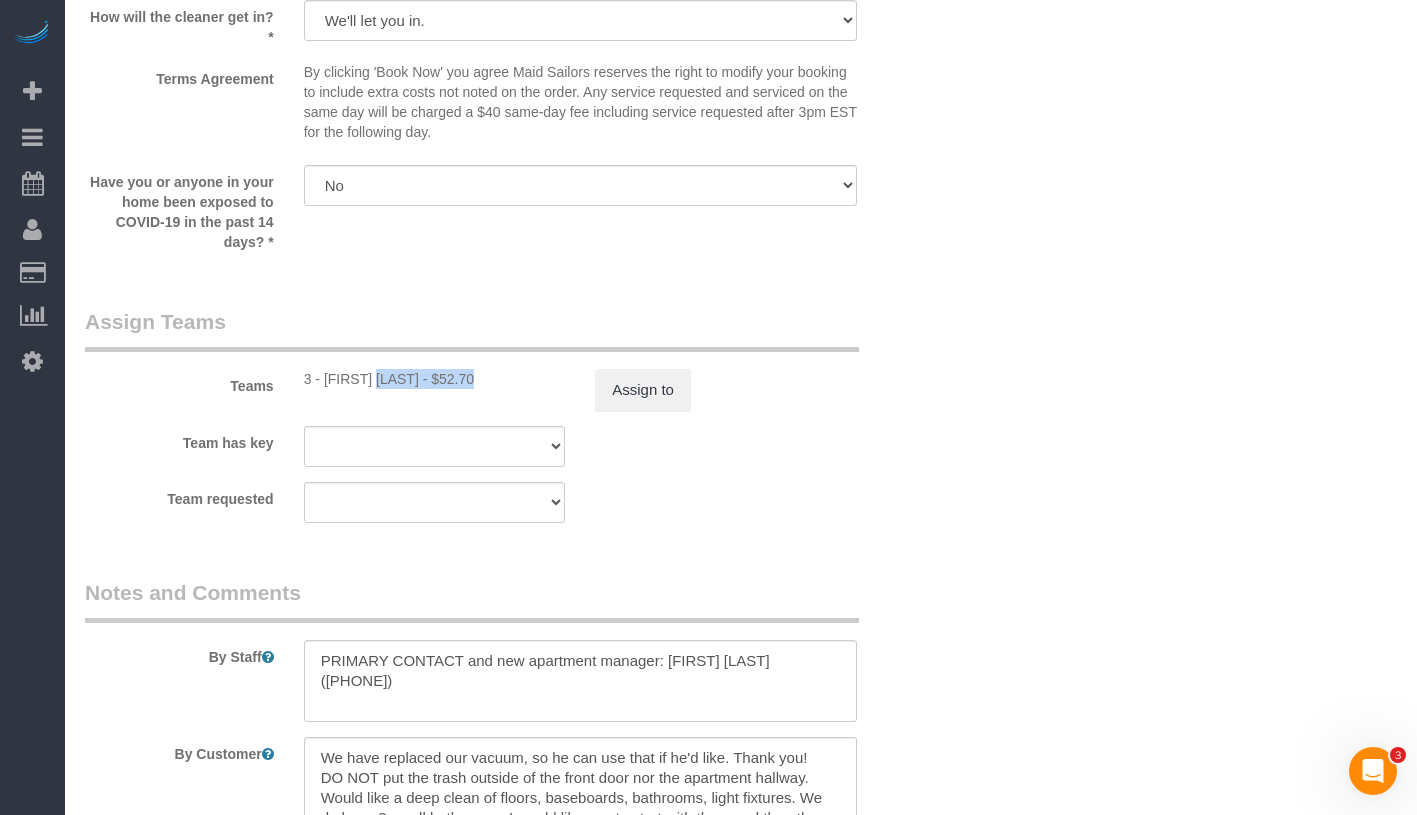 drag, startPoint x: 320, startPoint y: 379, endPoint x: 424, endPoint y: 378, distance: 104.00481 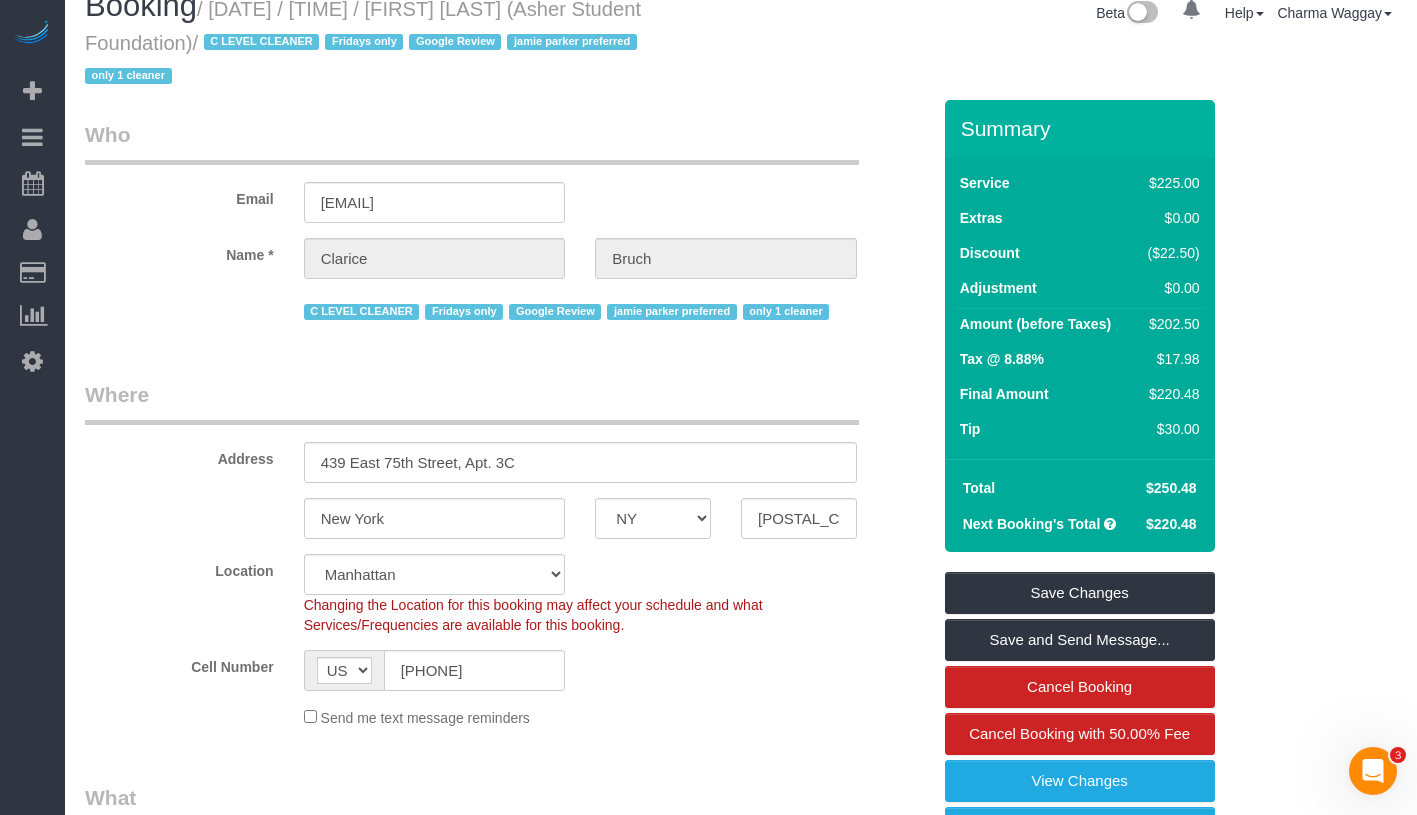 scroll, scrollTop: 0, scrollLeft: 0, axis: both 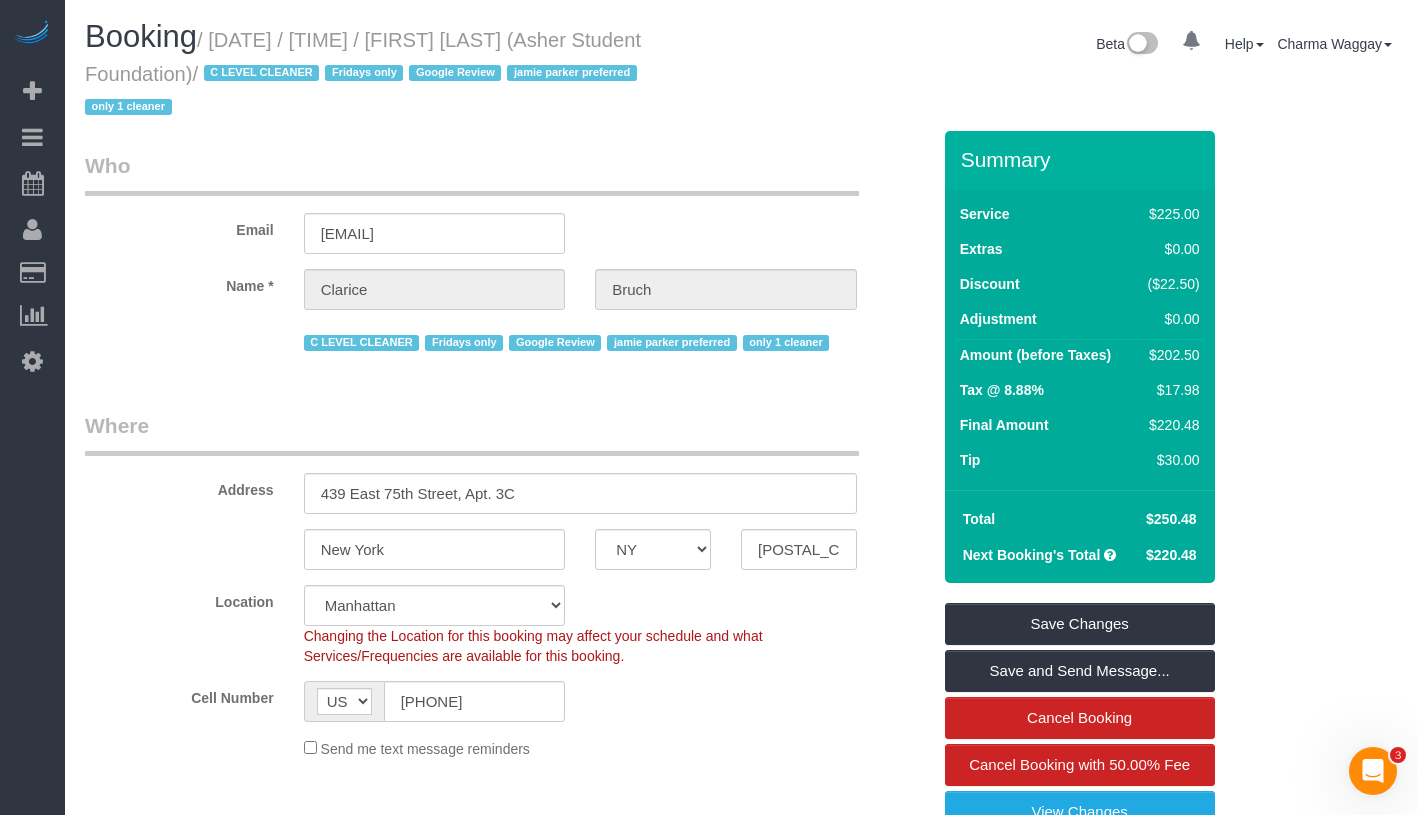 drag, startPoint x: 223, startPoint y: 37, endPoint x: 265, endPoint y: 73, distance: 55.31727 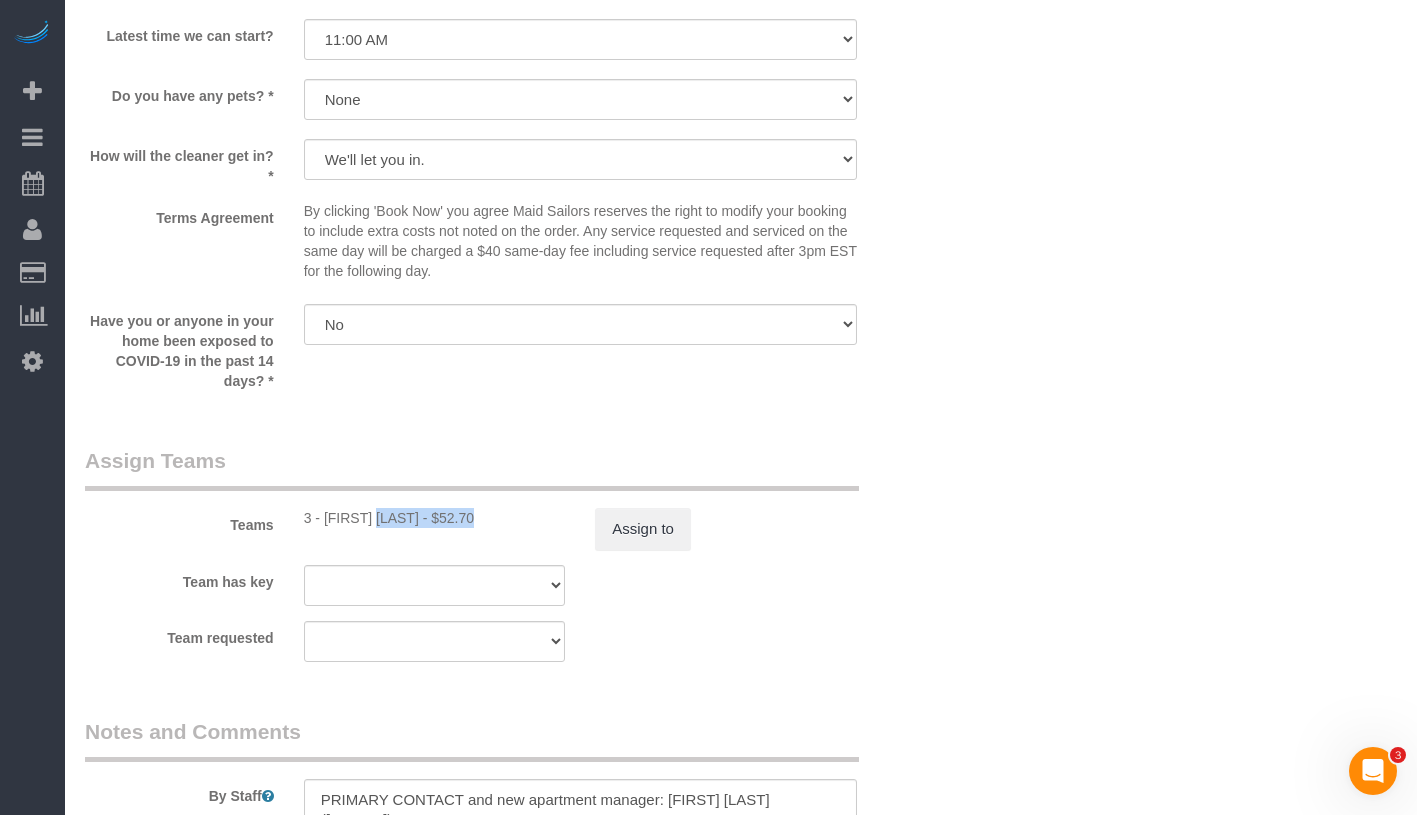 scroll, scrollTop: 2427, scrollLeft: 0, axis: vertical 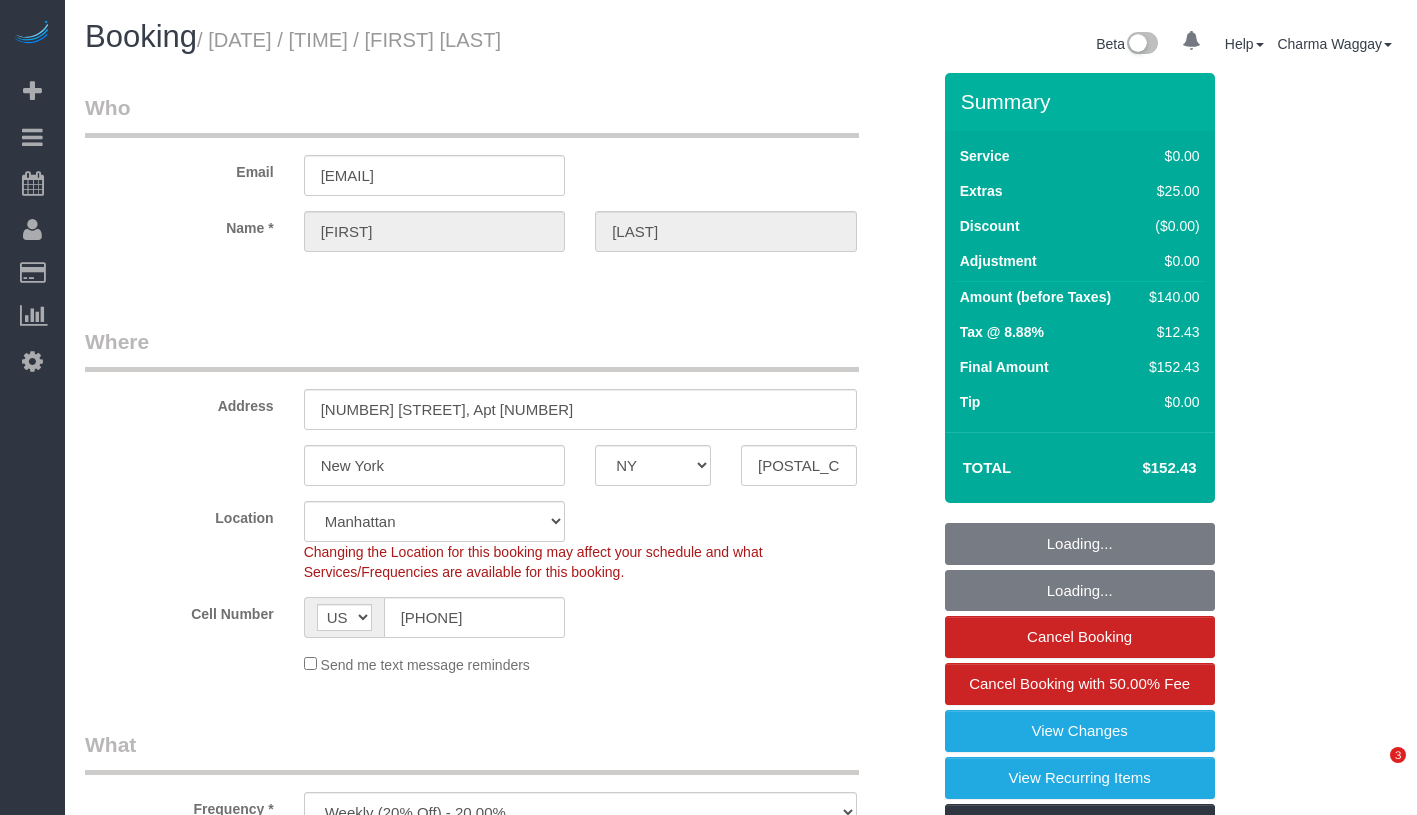 select on "NY" 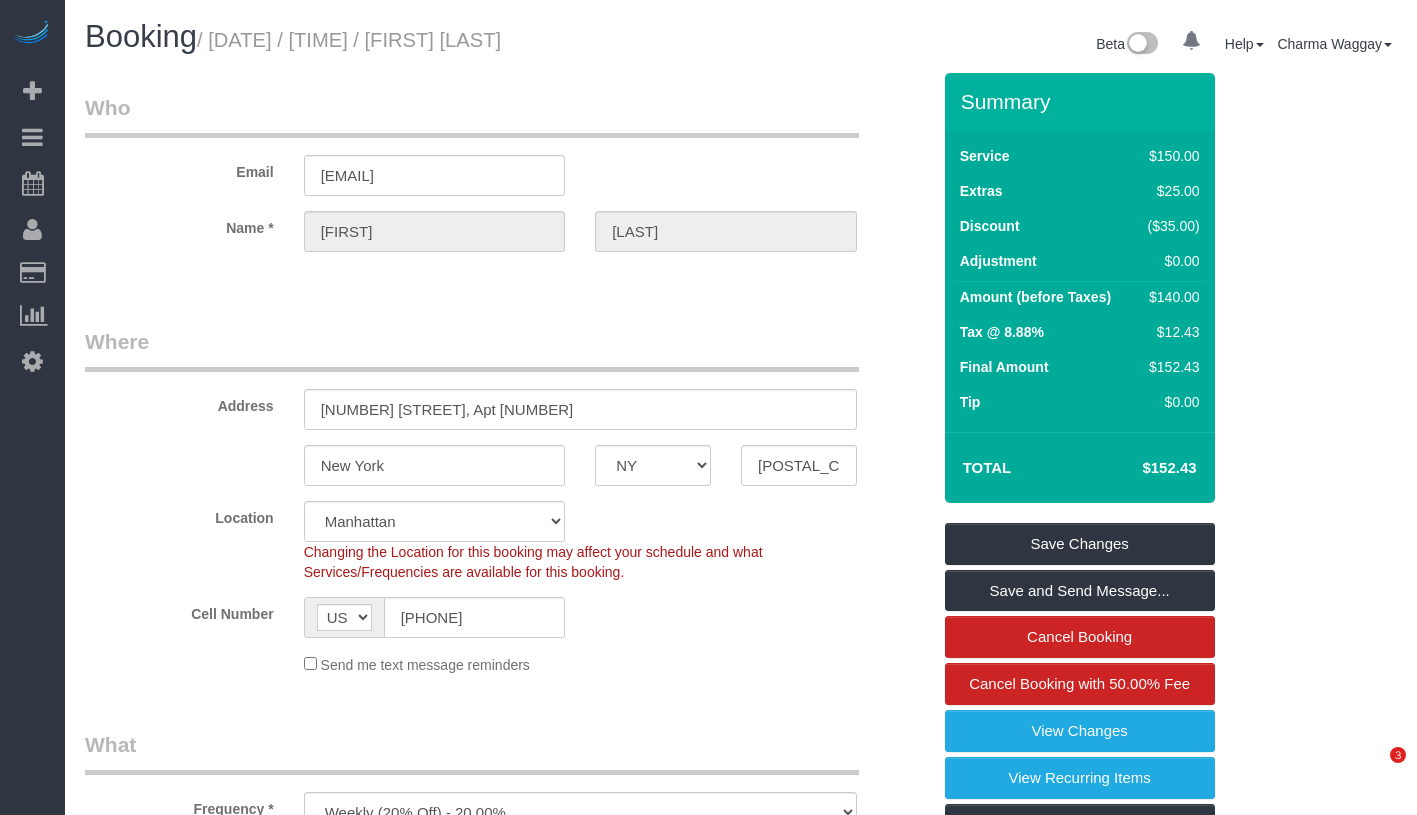 scroll, scrollTop: 0, scrollLeft: 0, axis: both 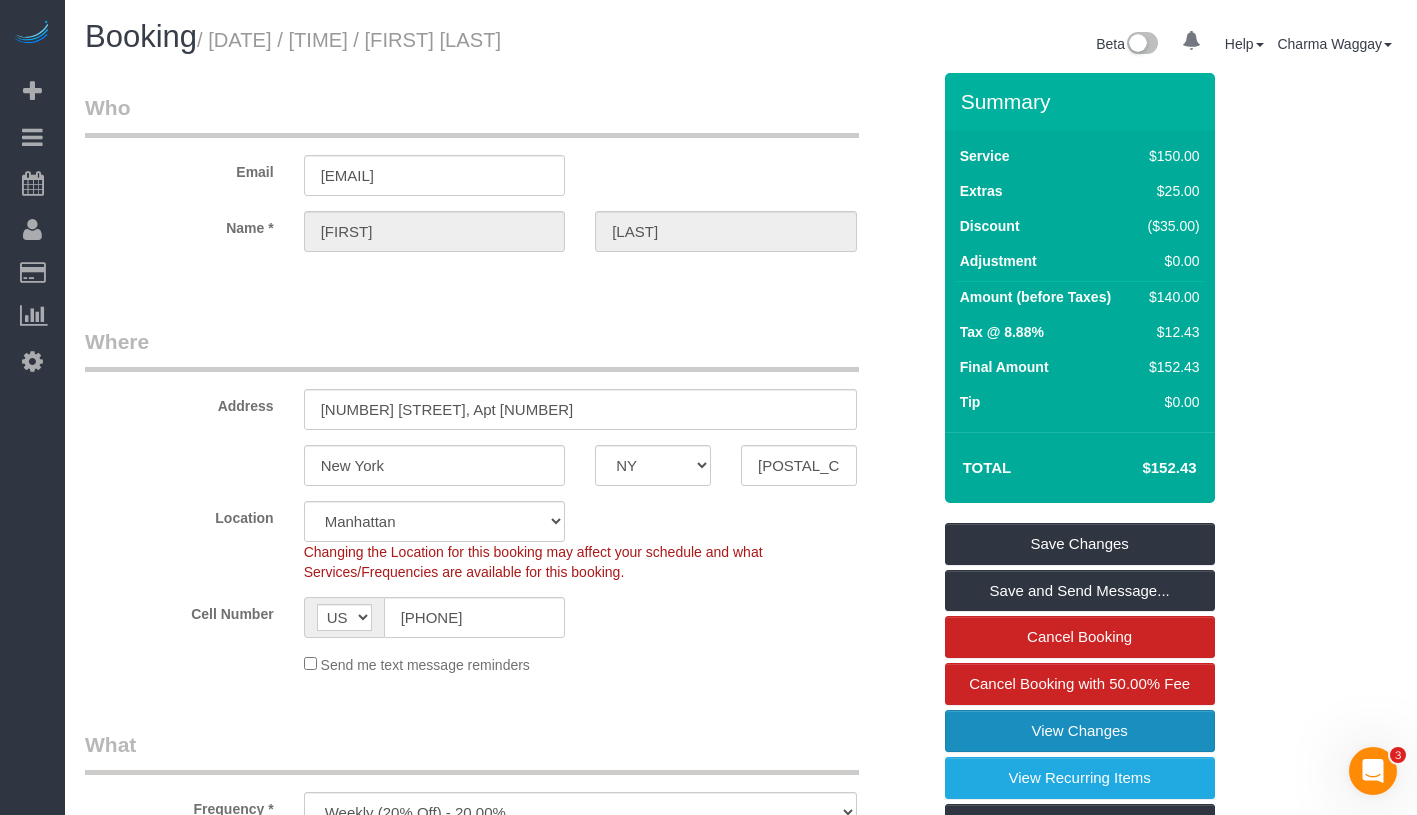click on "View Changes" at bounding box center (1080, 731) 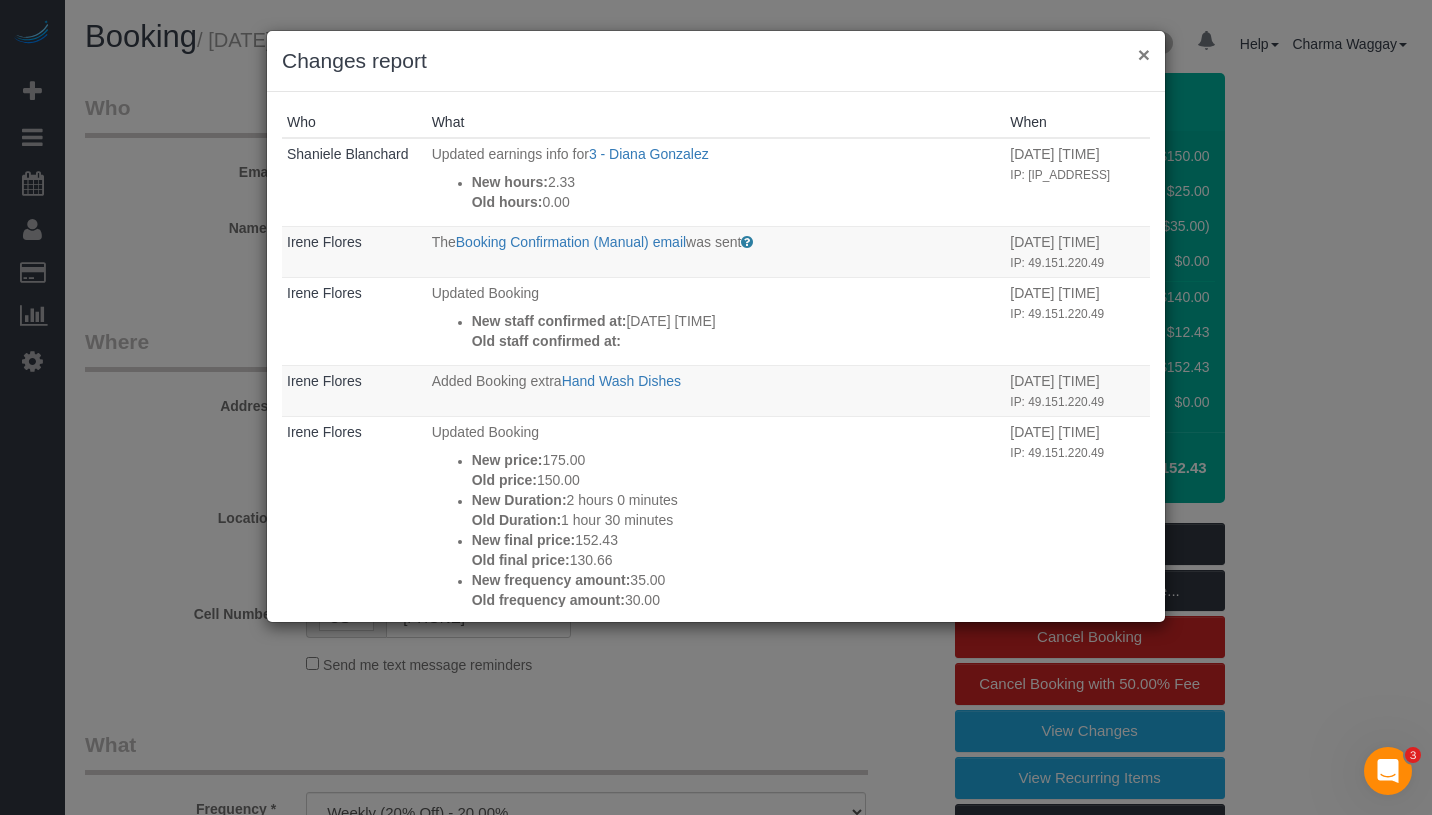 click on "×" at bounding box center [1144, 54] 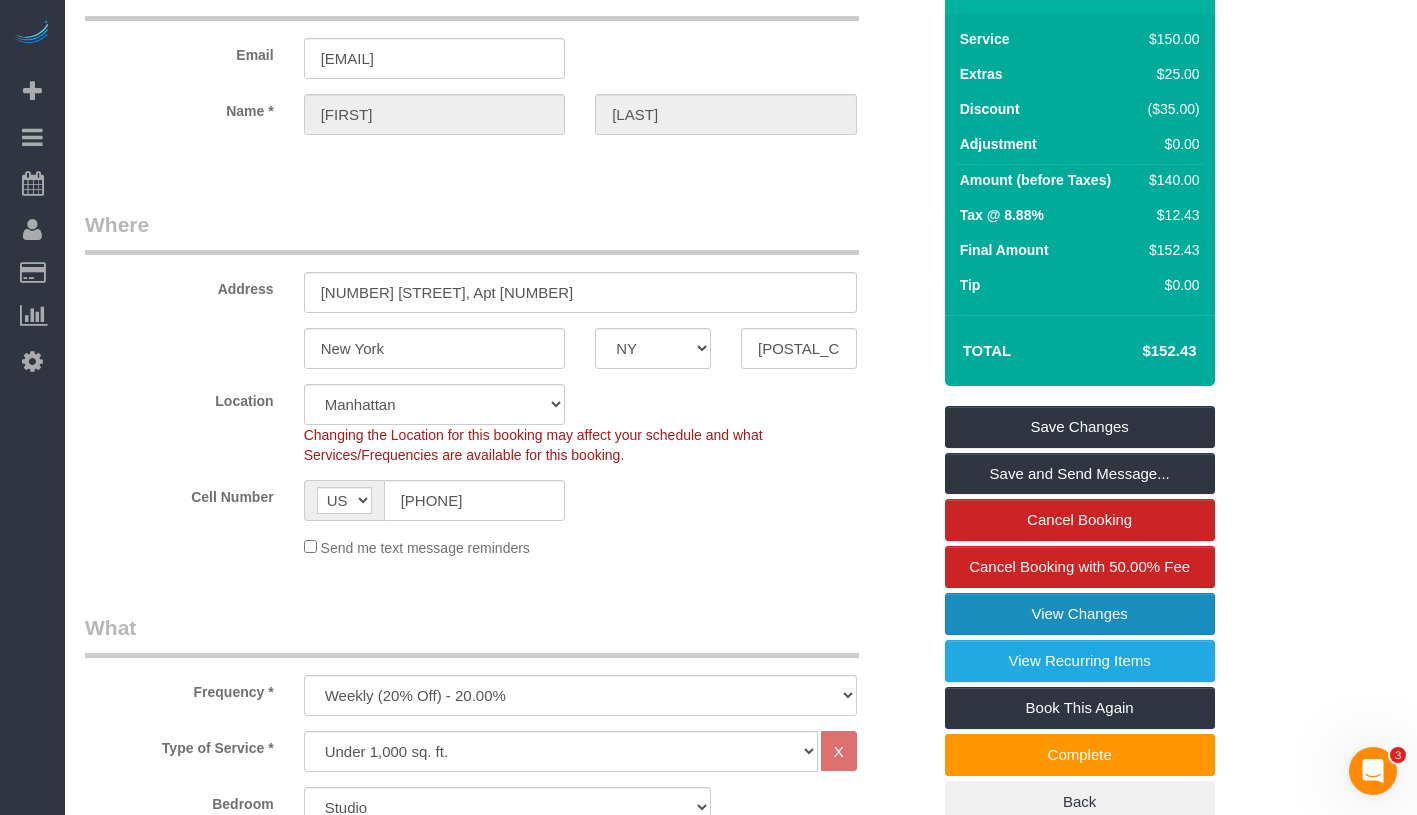 scroll, scrollTop: 0, scrollLeft: 0, axis: both 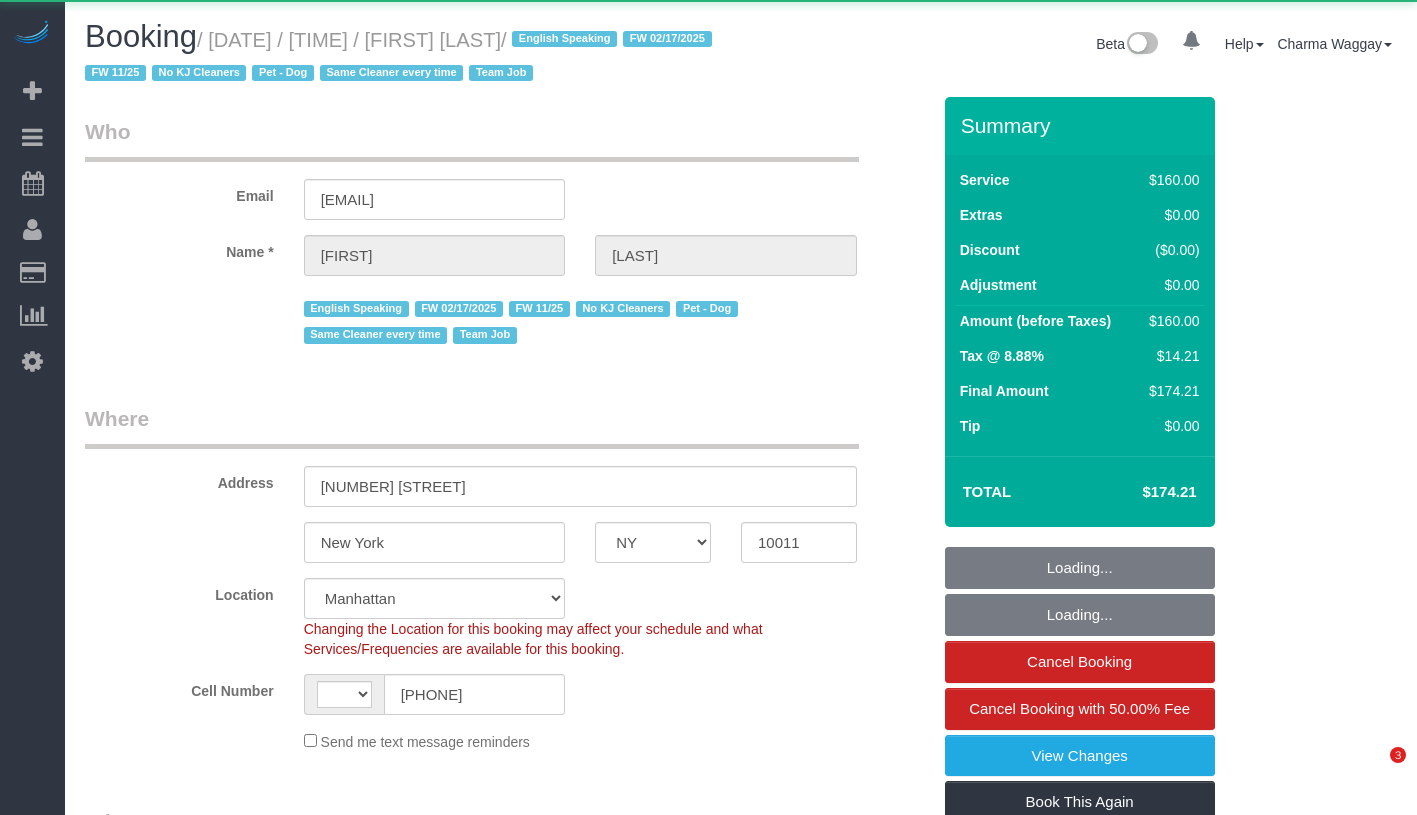 select on "NY" 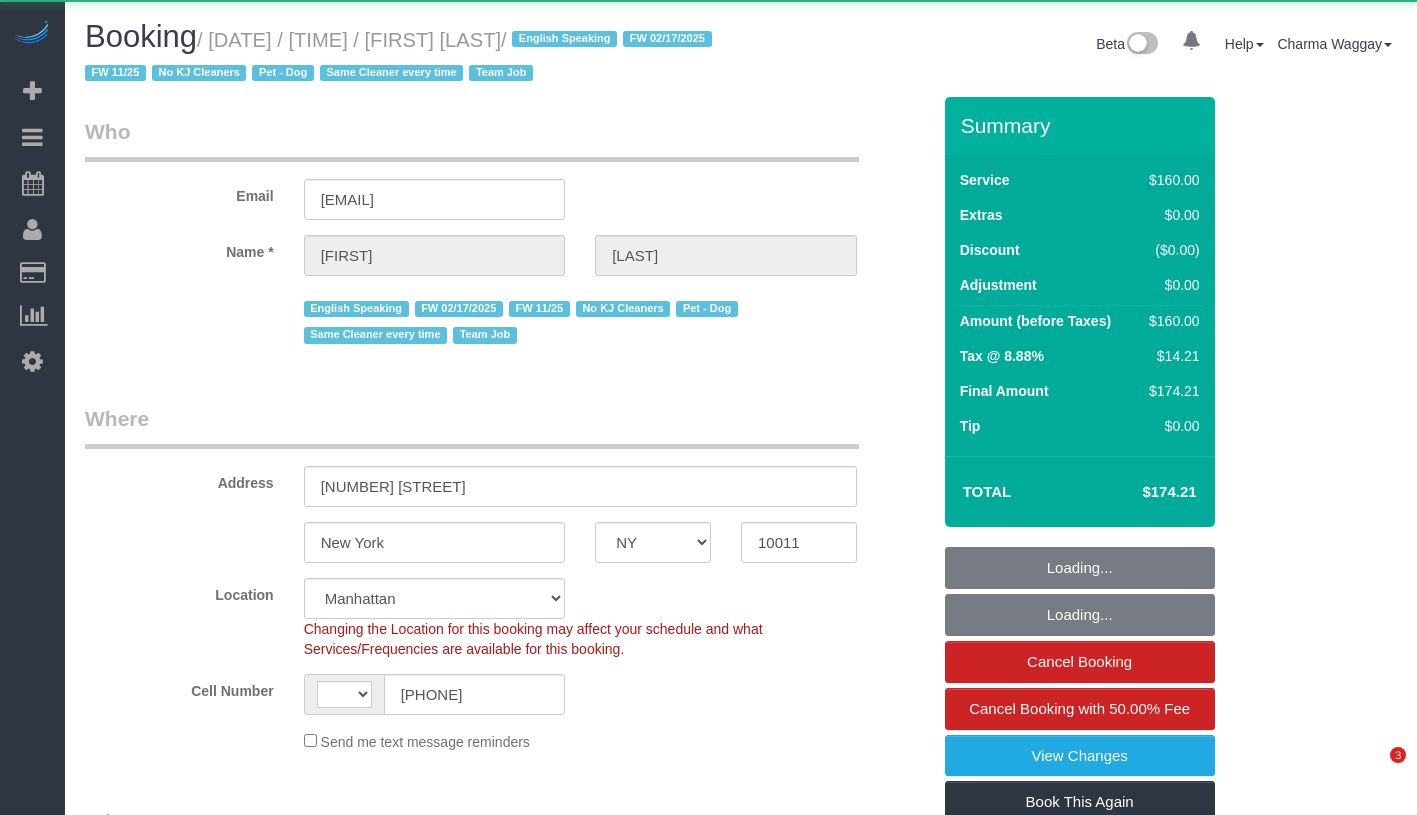 scroll, scrollTop: 0, scrollLeft: 0, axis: both 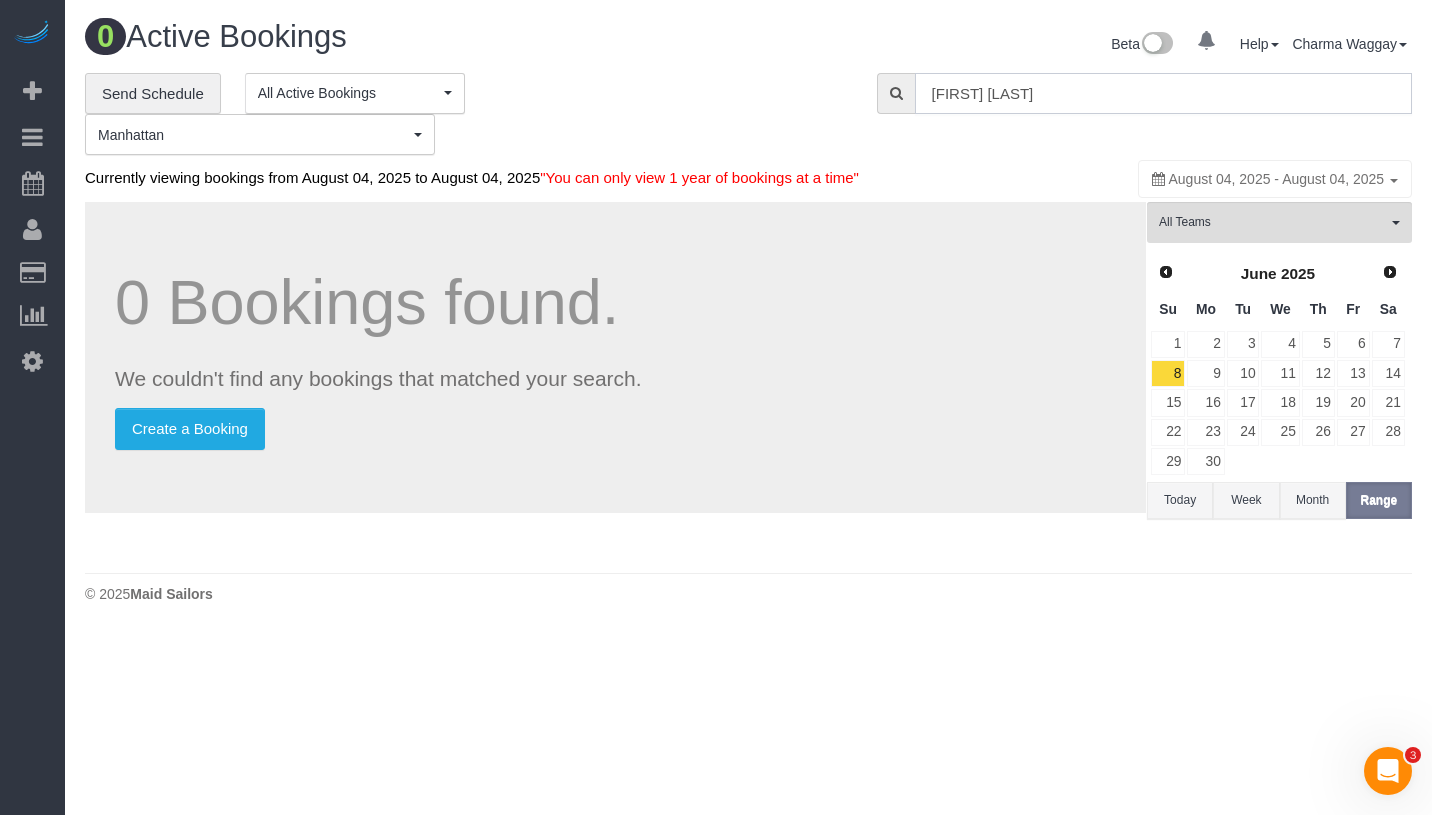 click on "Jackie Fugitt" at bounding box center (1163, 93) 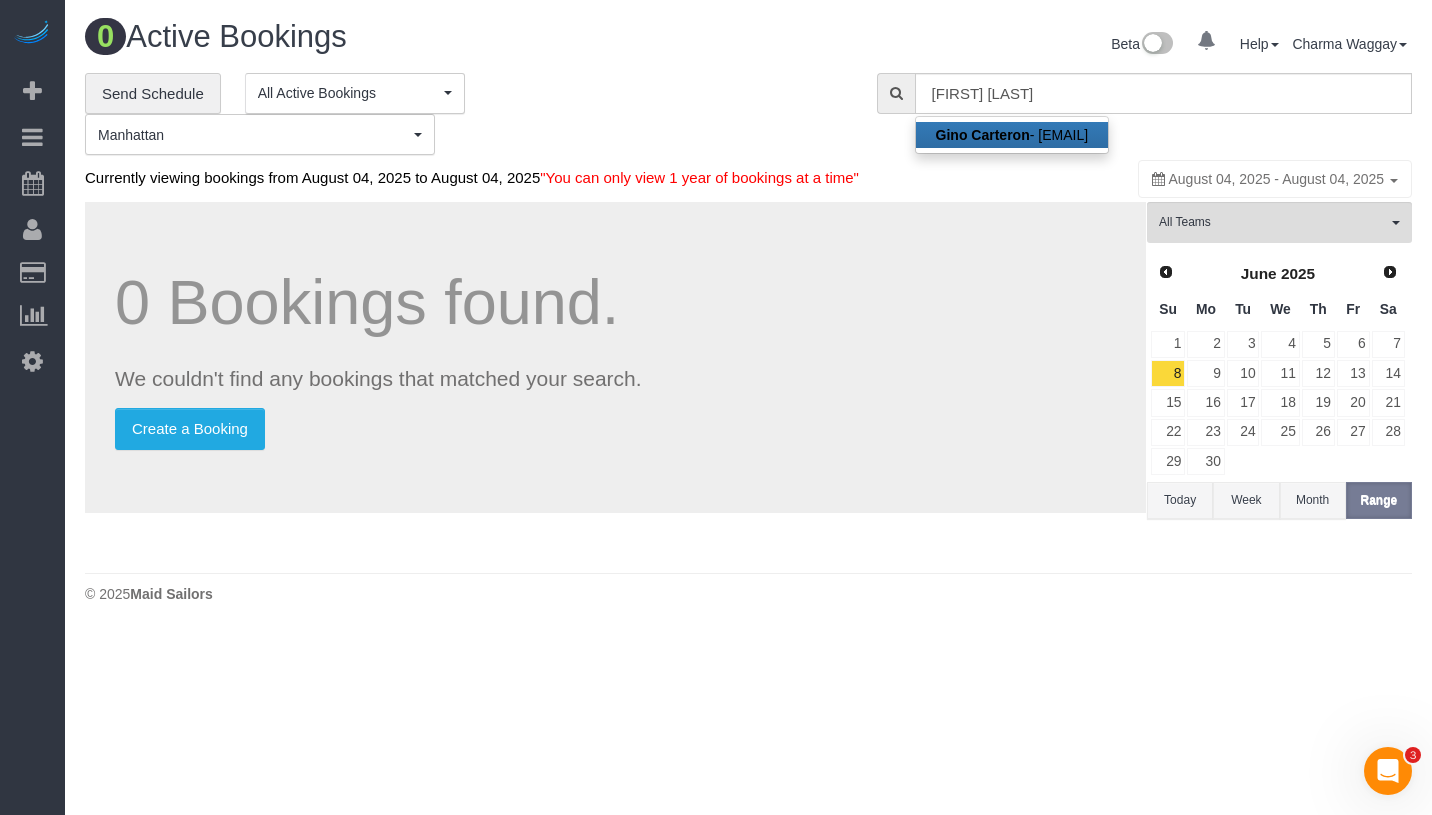 click on "Gino Carteron  - gcarterone@yahoo.com" at bounding box center (1012, 135) 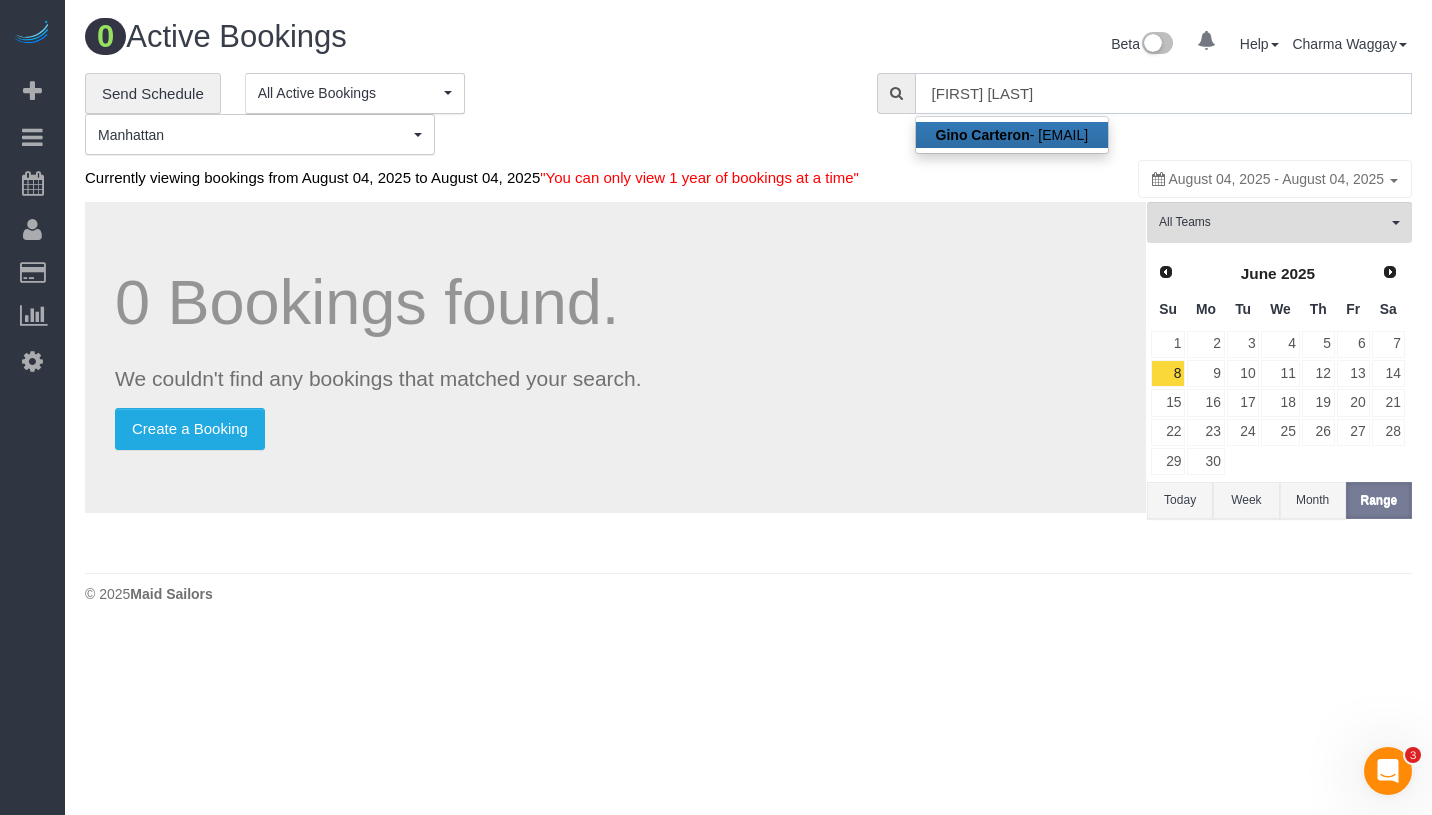 type on "gcarterone@yahoo.com" 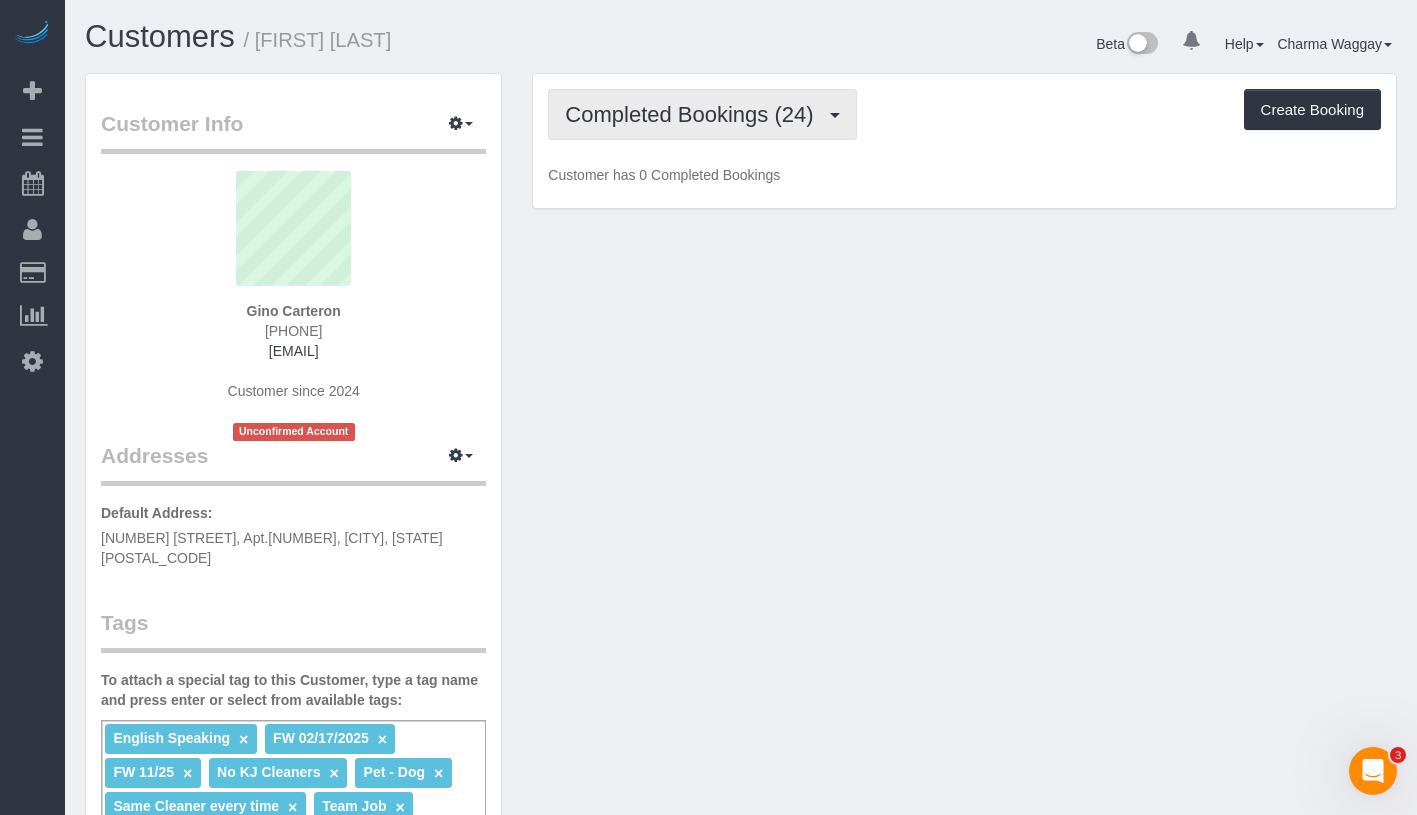 click on "Completed Bookings (24)" at bounding box center (694, 114) 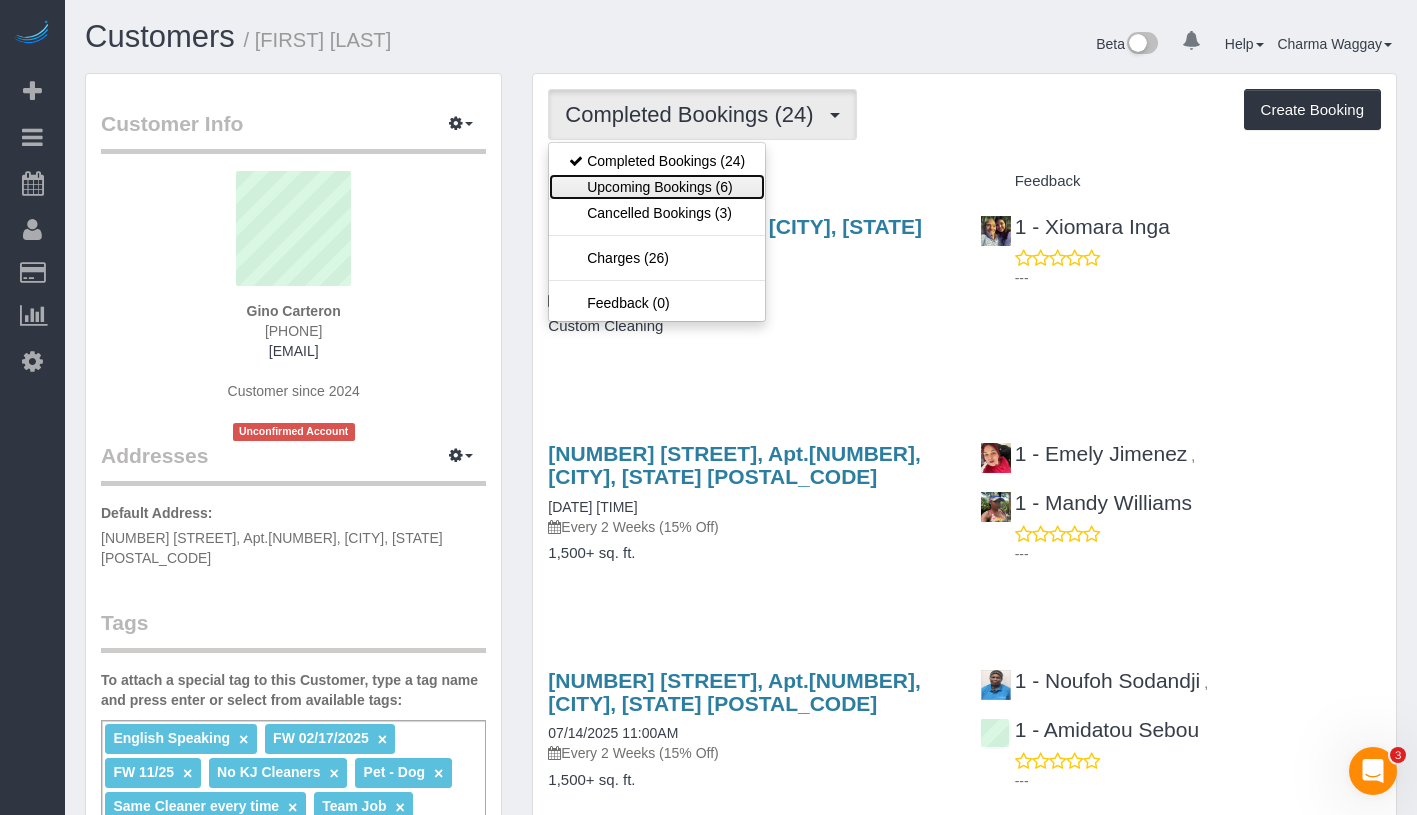 click on "Upcoming Bookings (6)" at bounding box center [657, 187] 